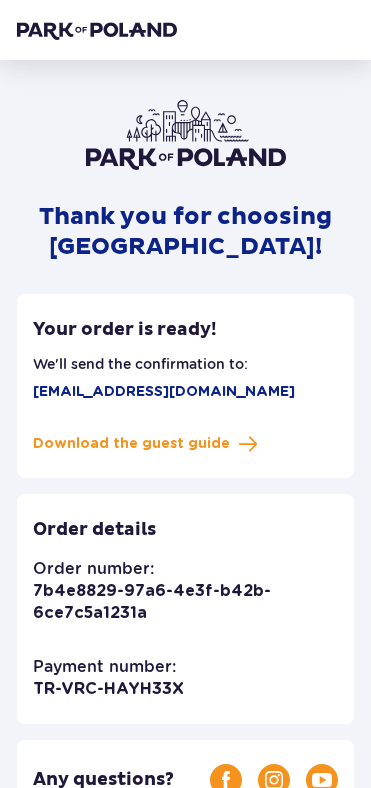 scroll, scrollTop: 0, scrollLeft: 0, axis: both 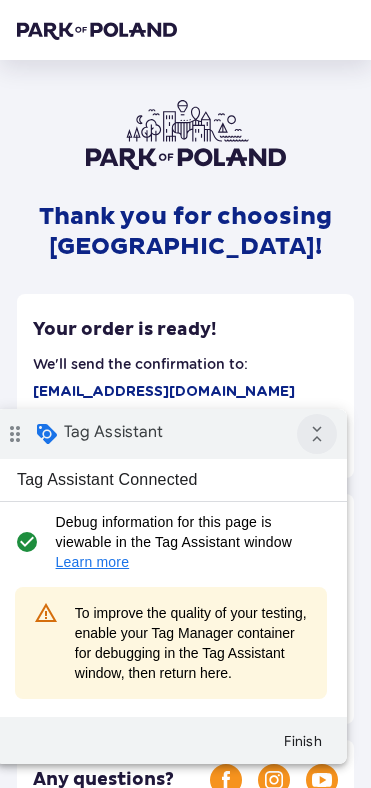 click on "collapse_all" at bounding box center [317, 434] 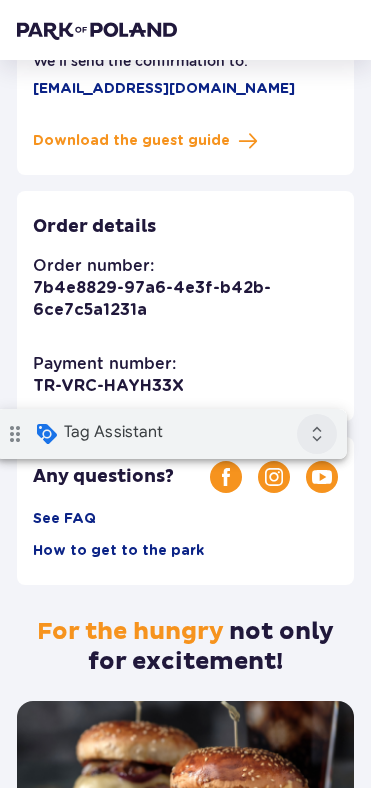 scroll, scrollTop: 314, scrollLeft: 0, axis: vertical 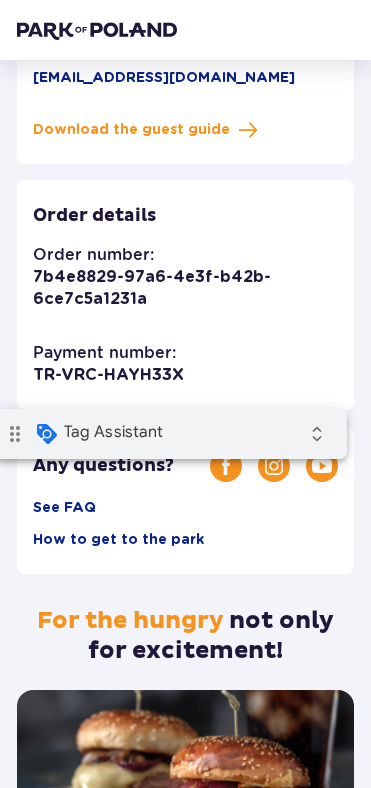 click on "drag_indicator" at bounding box center [15, 434] 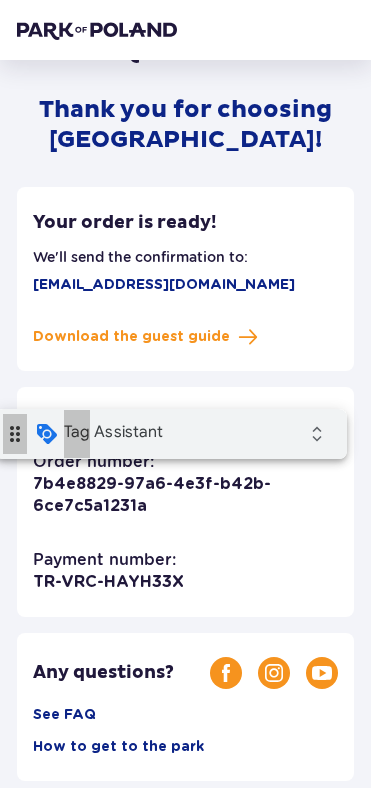 scroll, scrollTop: 0, scrollLeft: 0, axis: both 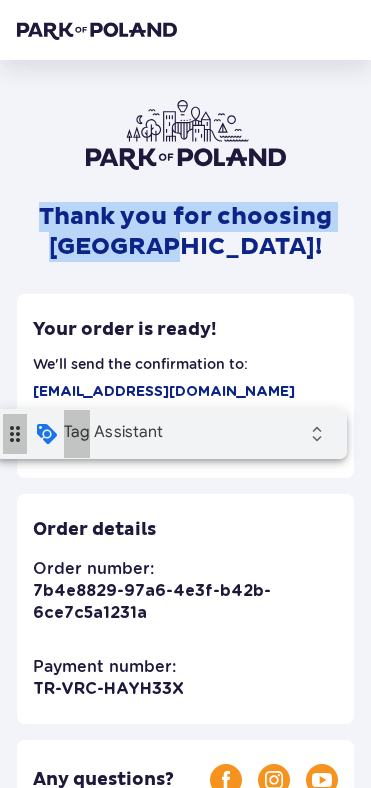 drag, startPoint x: 43, startPoint y: 220, endPoint x: 328, endPoint y: 240, distance: 285.7009 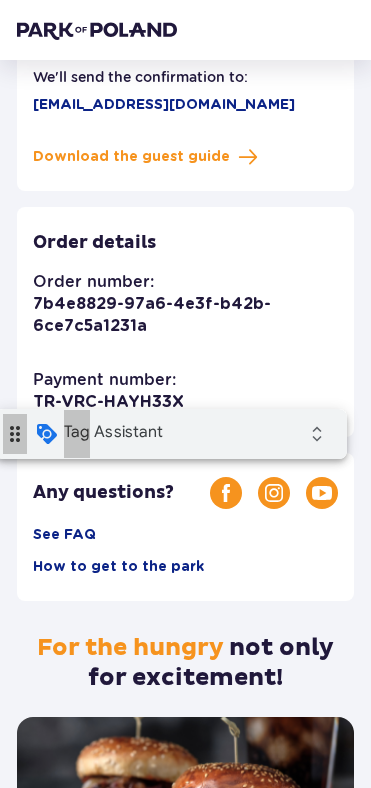 scroll, scrollTop: 289, scrollLeft: 0, axis: vertical 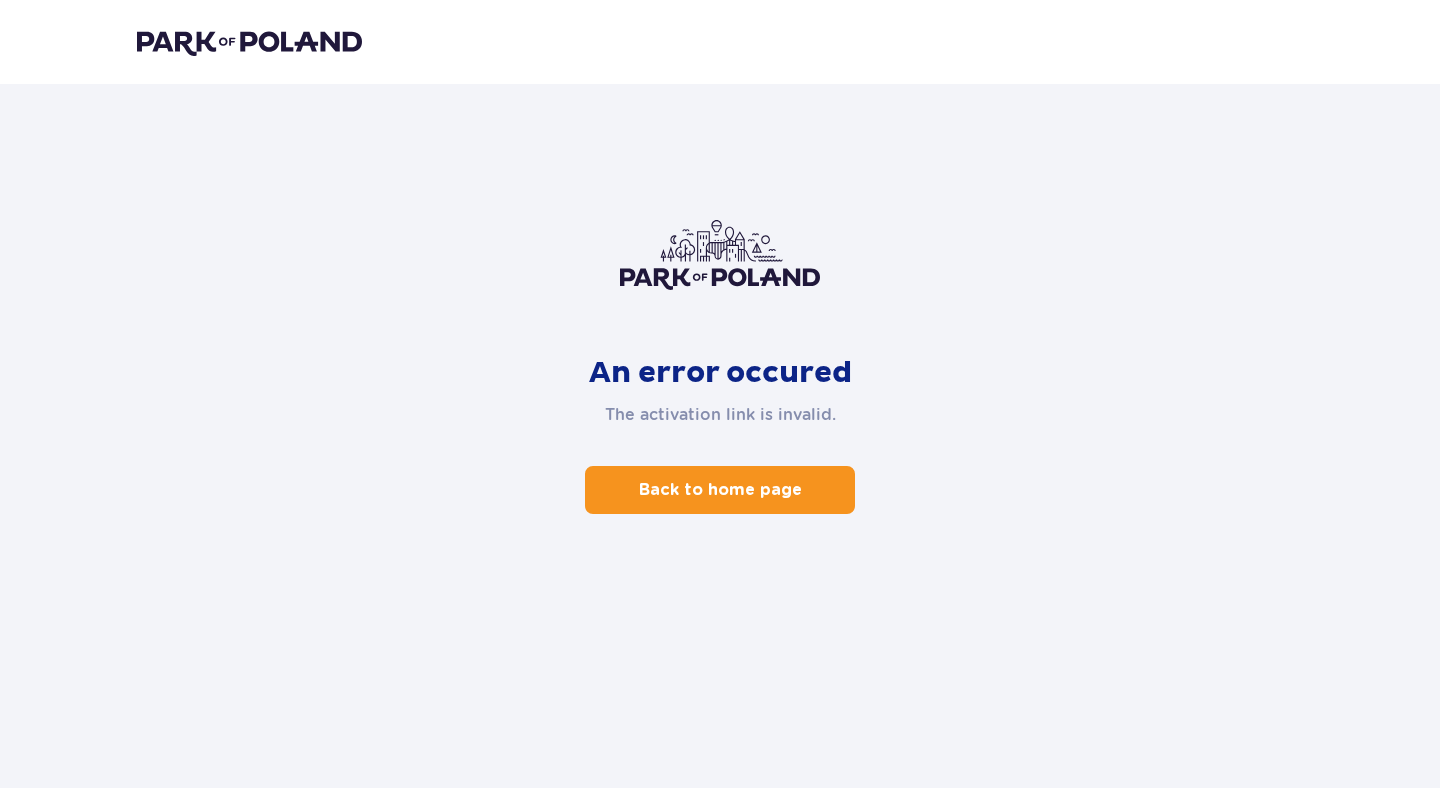 click on "Back to home page" at bounding box center [720, 490] 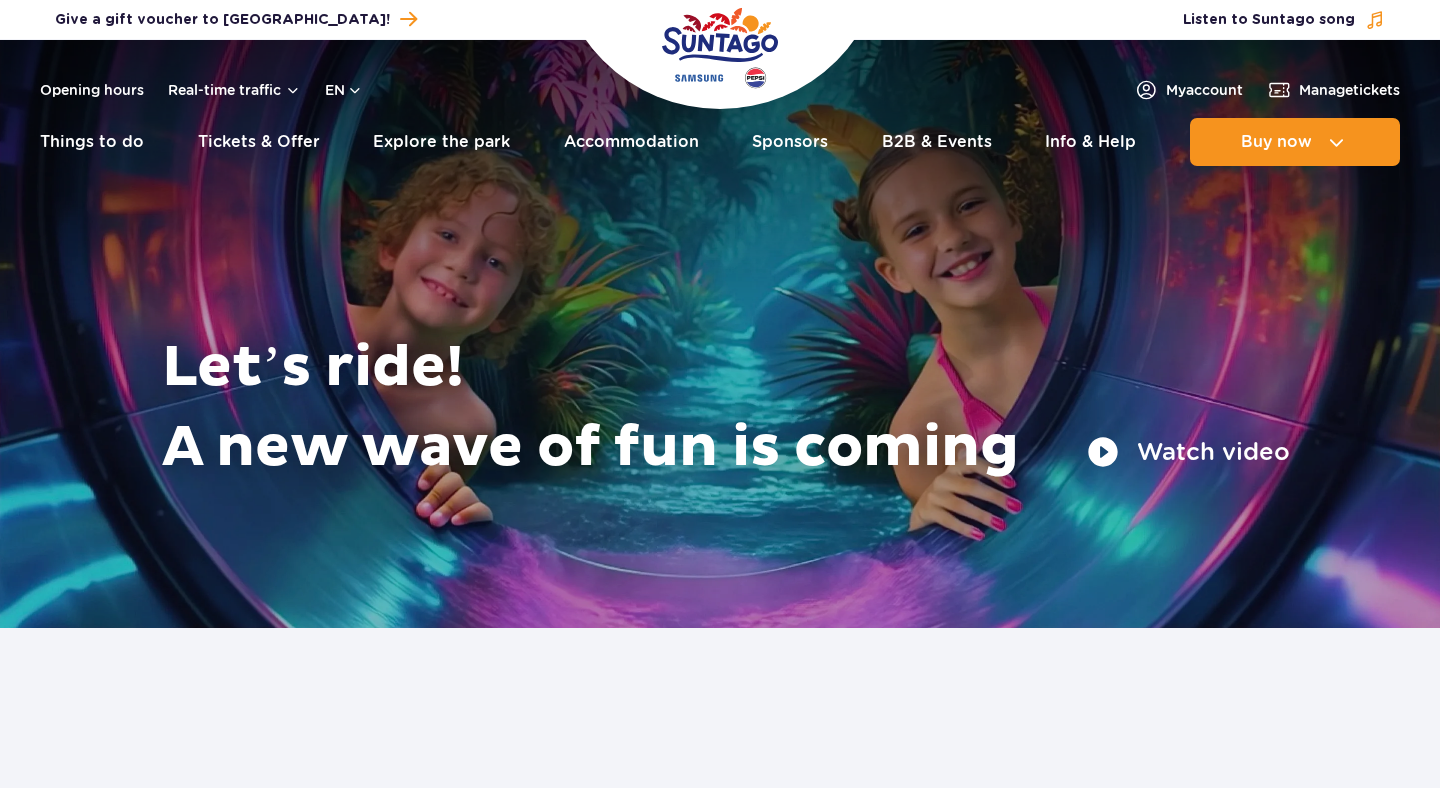 scroll, scrollTop: 0, scrollLeft: 0, axis: both 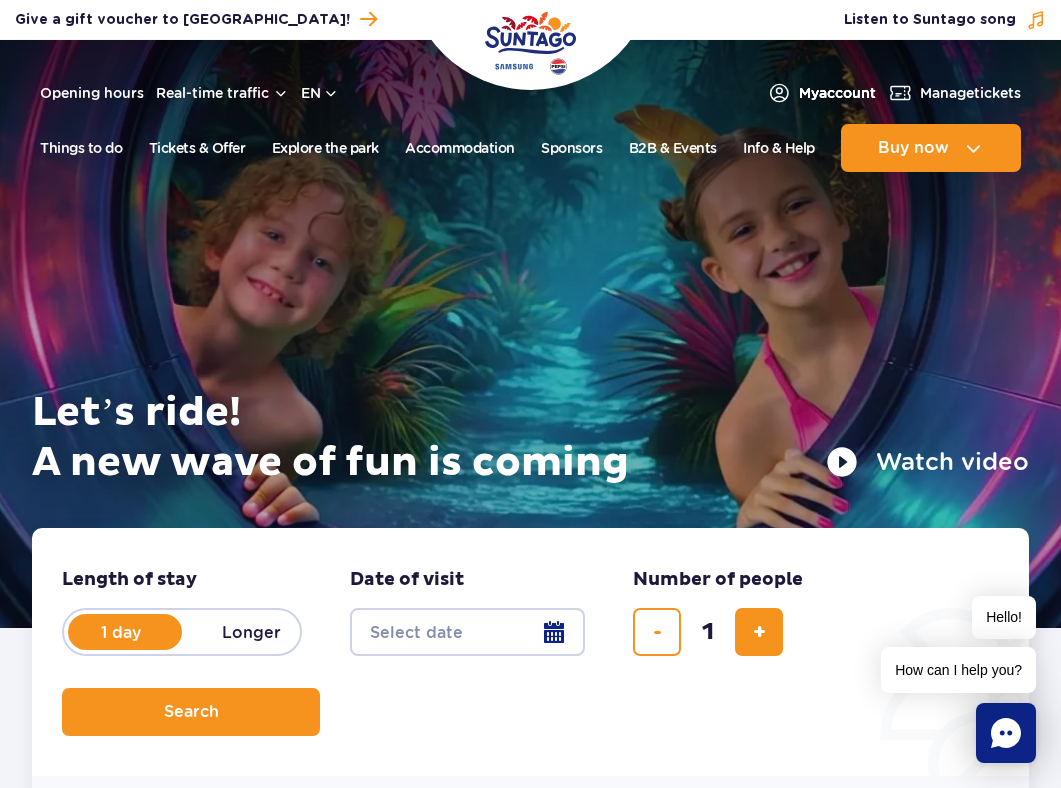 click on "My  account" at bounding box center [837, 93] 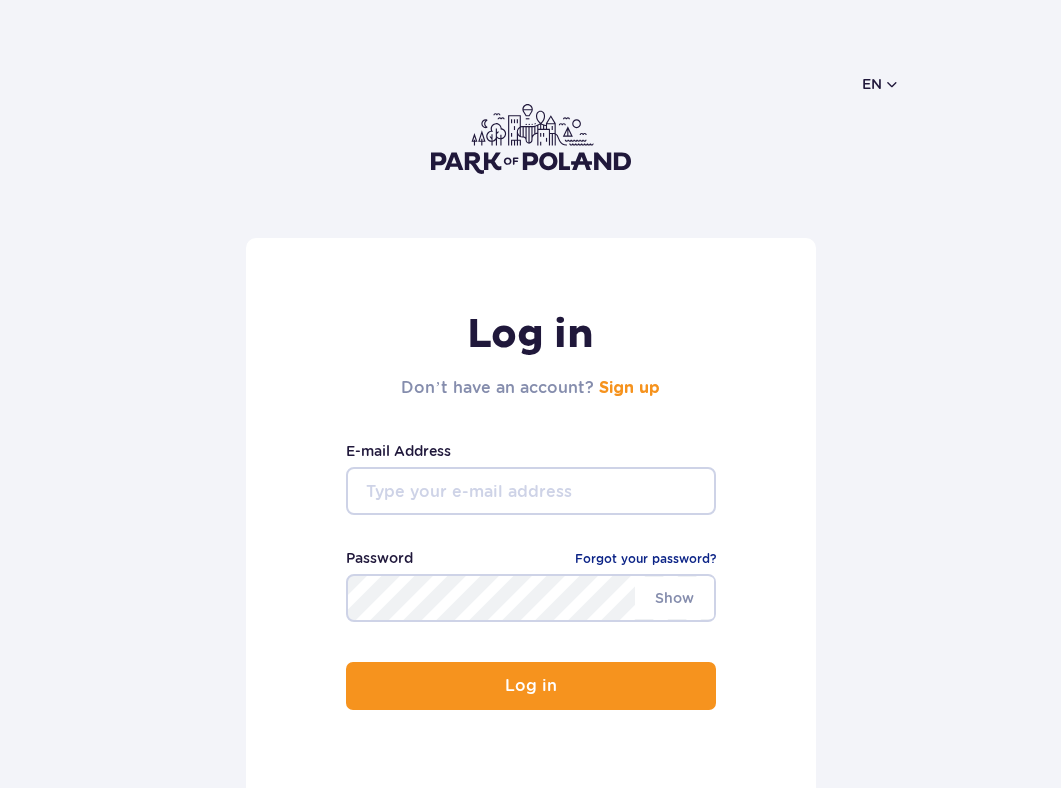 scroll, scrollTop: 0, scrollLeft: 0, axis: both 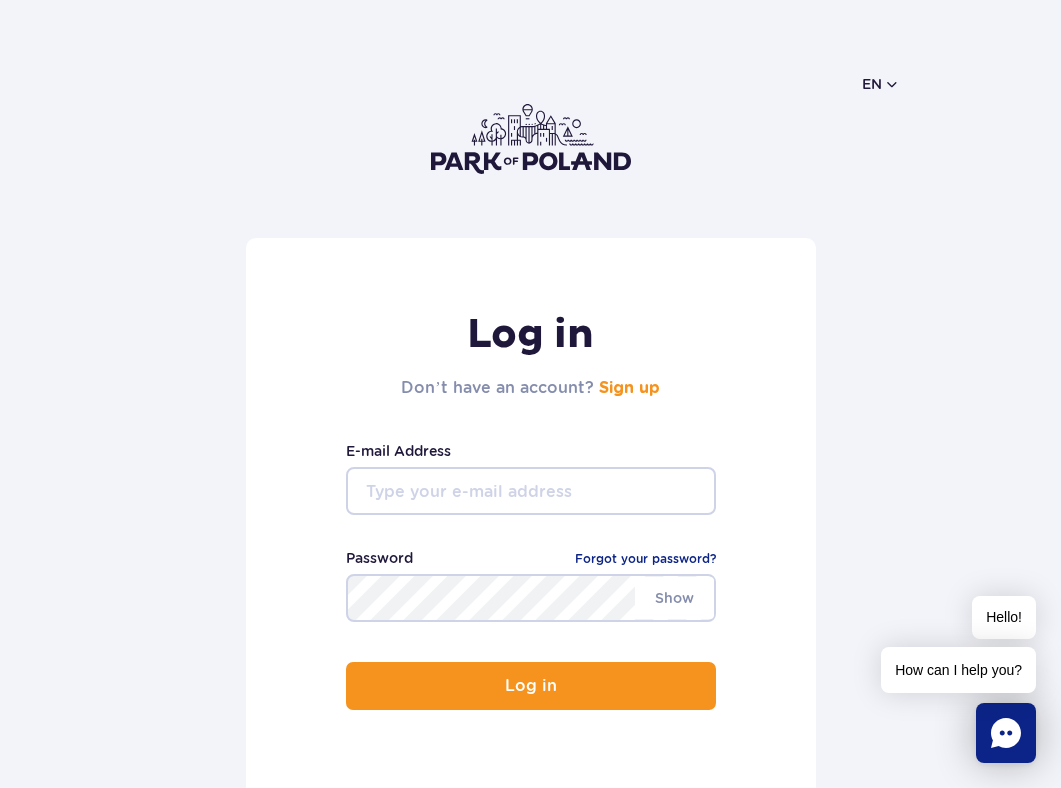 type on "48733758185" 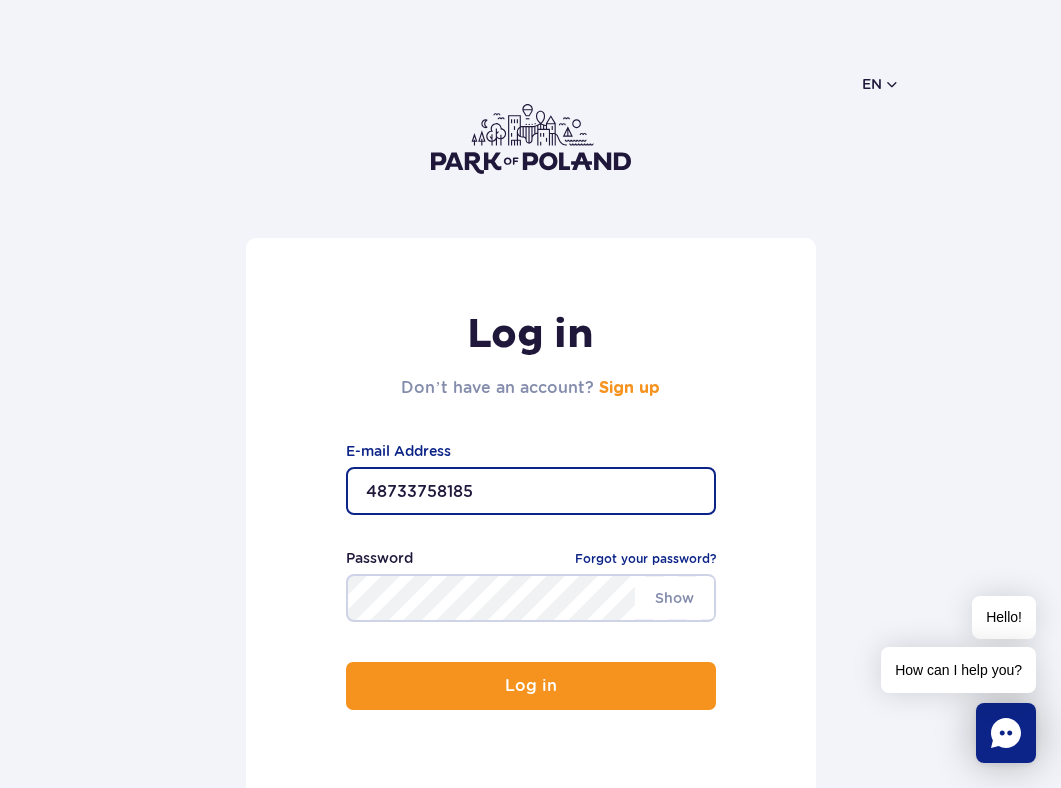 click on "48733758185" at bounding box center (531, 491) 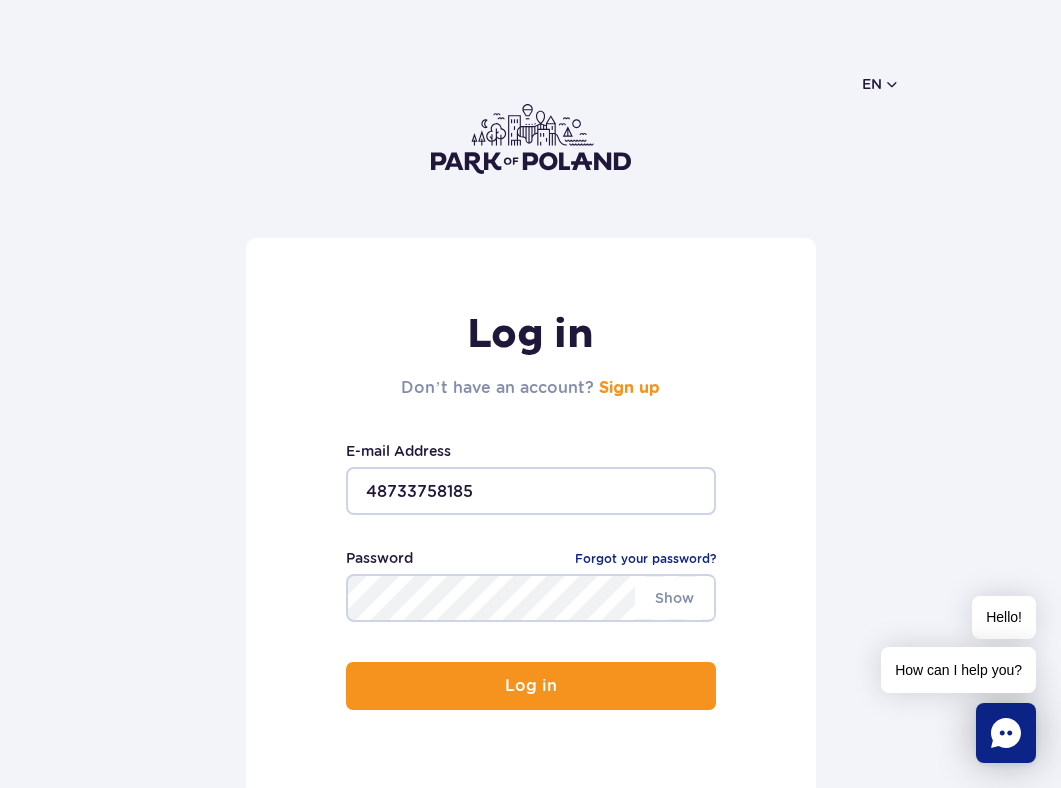 click on "Log in
Don’t have an account?
Sign up
48733758185
E-mail Address
Show
Password
Forgot your password?
Log in" at bounding box center (531, 526) 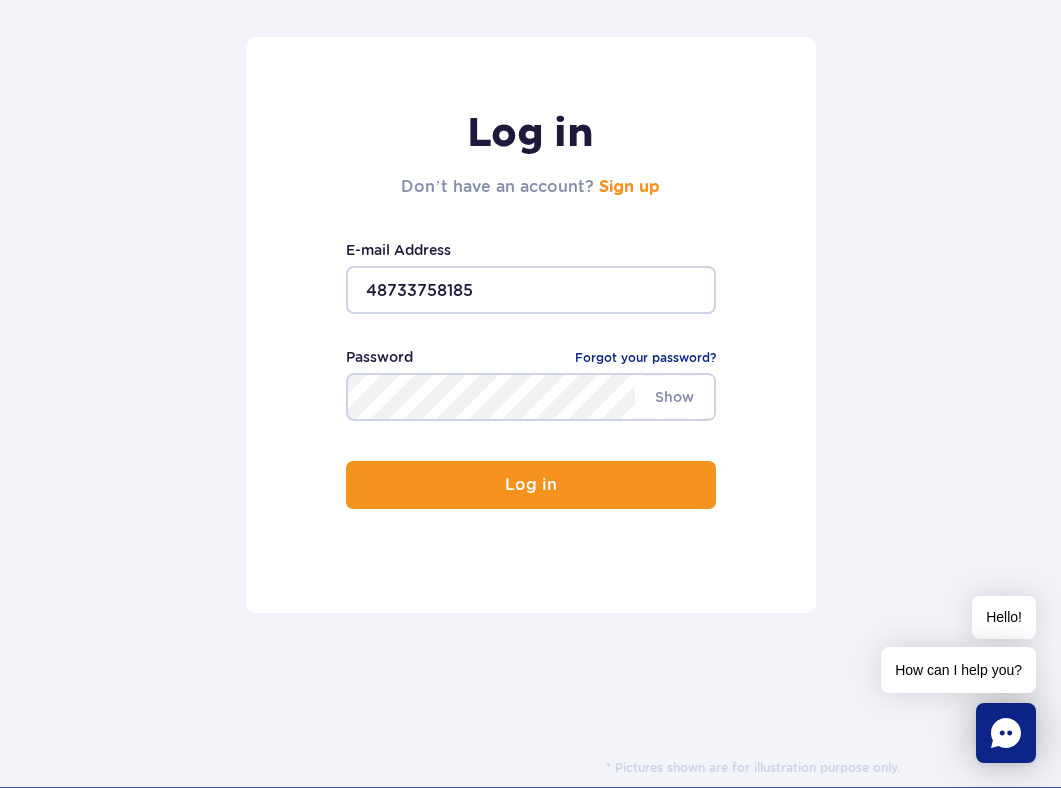 scroll, scrollTop: 205, scrollLeft: 0, axis: vertical 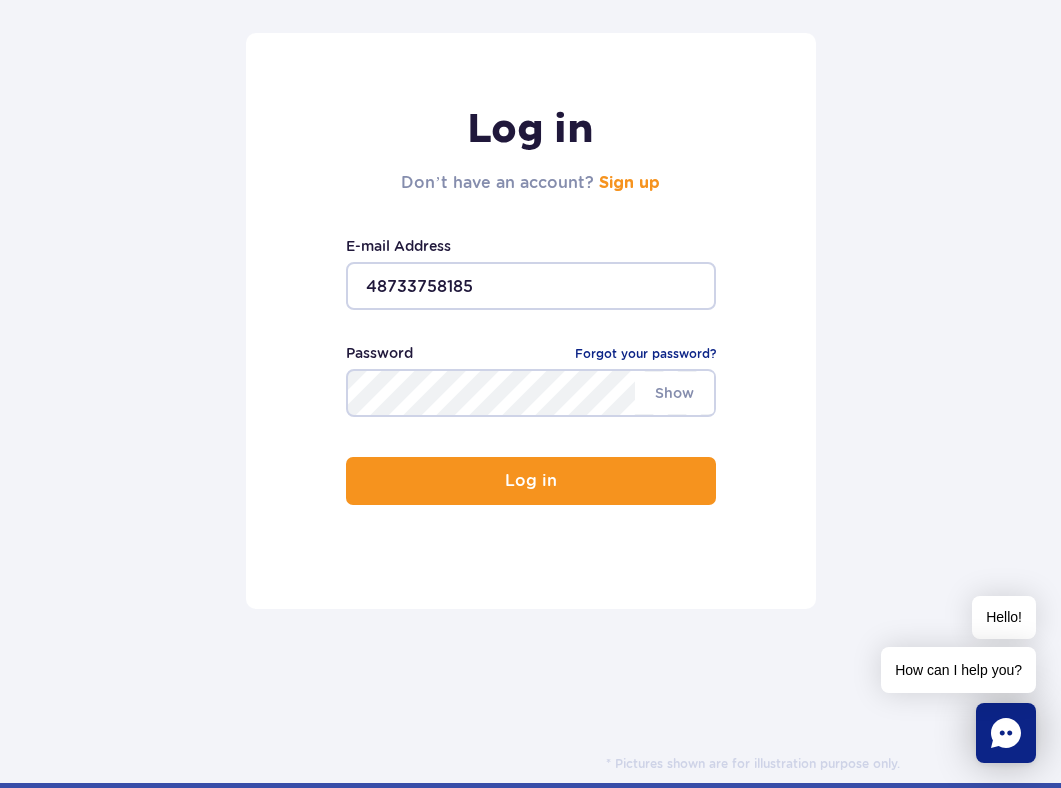 click on "Password
Forgot your password?" at bounding box center [531, 355] 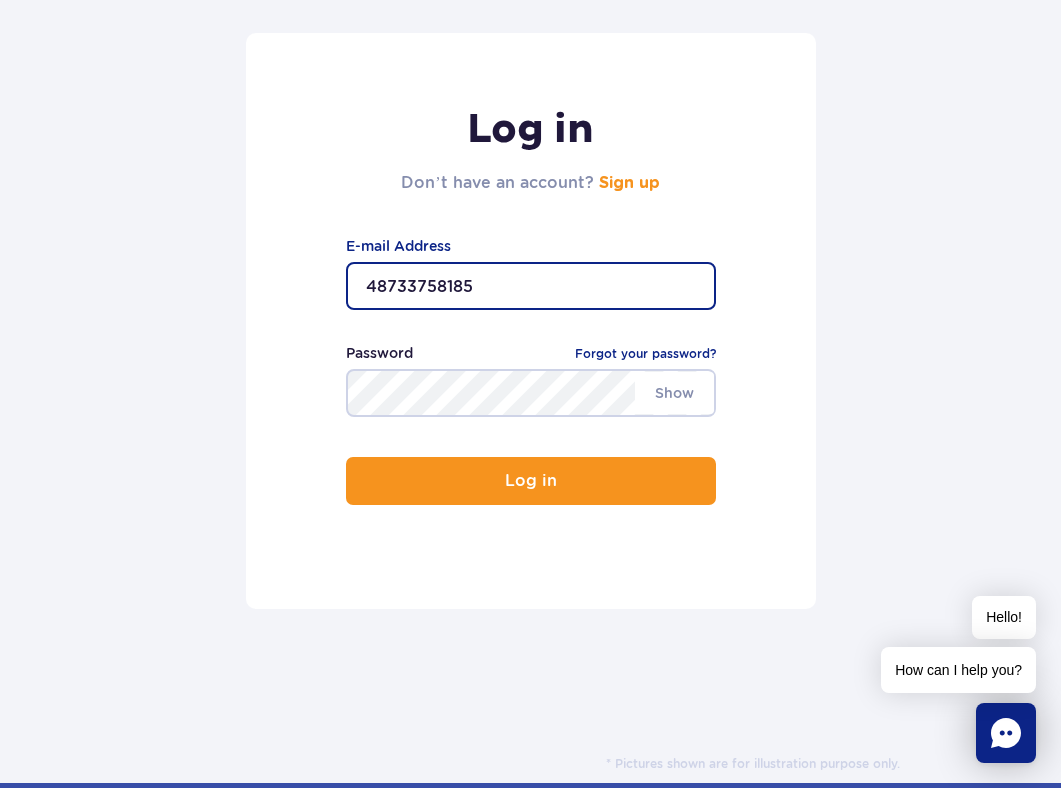 click on "48733758185" at bounding box center [531, 286] 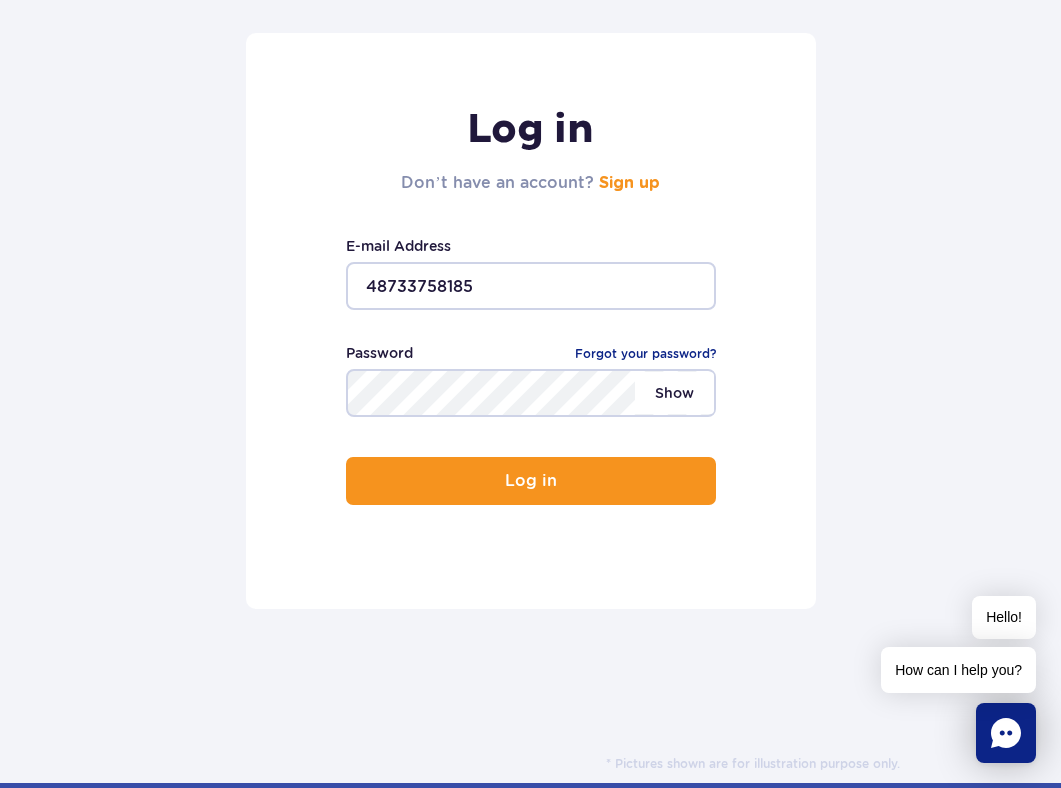 click on "Show" at bounding box center [674, 393] 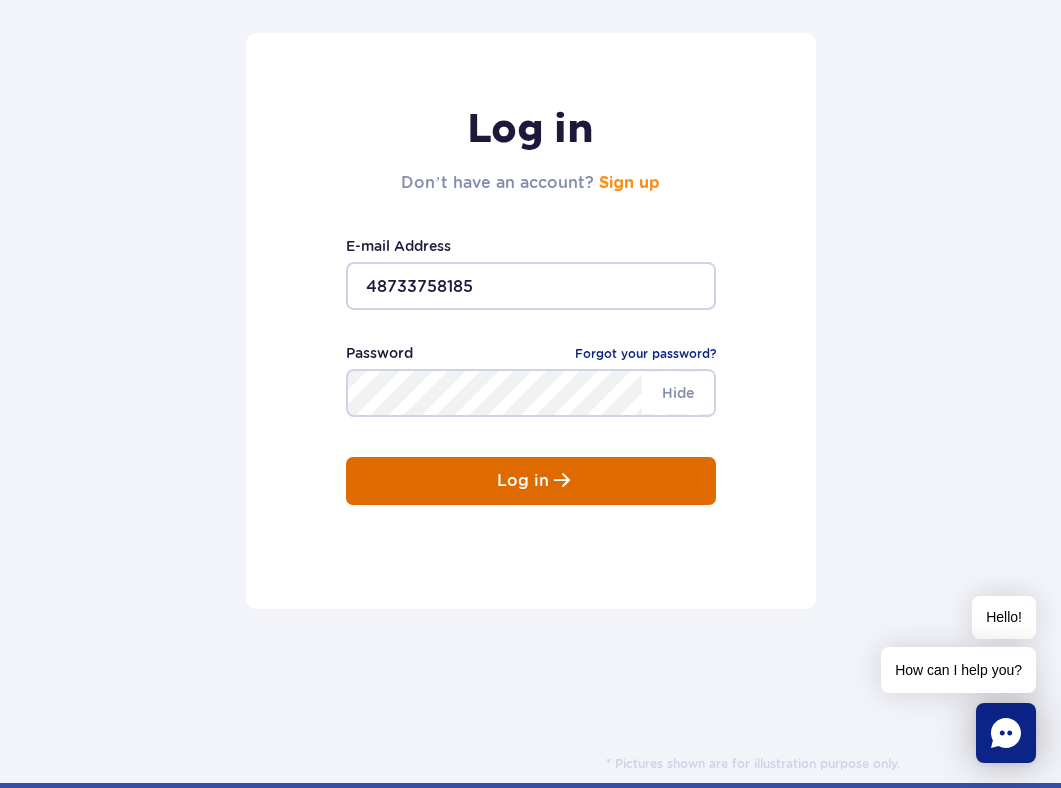 click on "Log in" at bounding box center (531, 481) 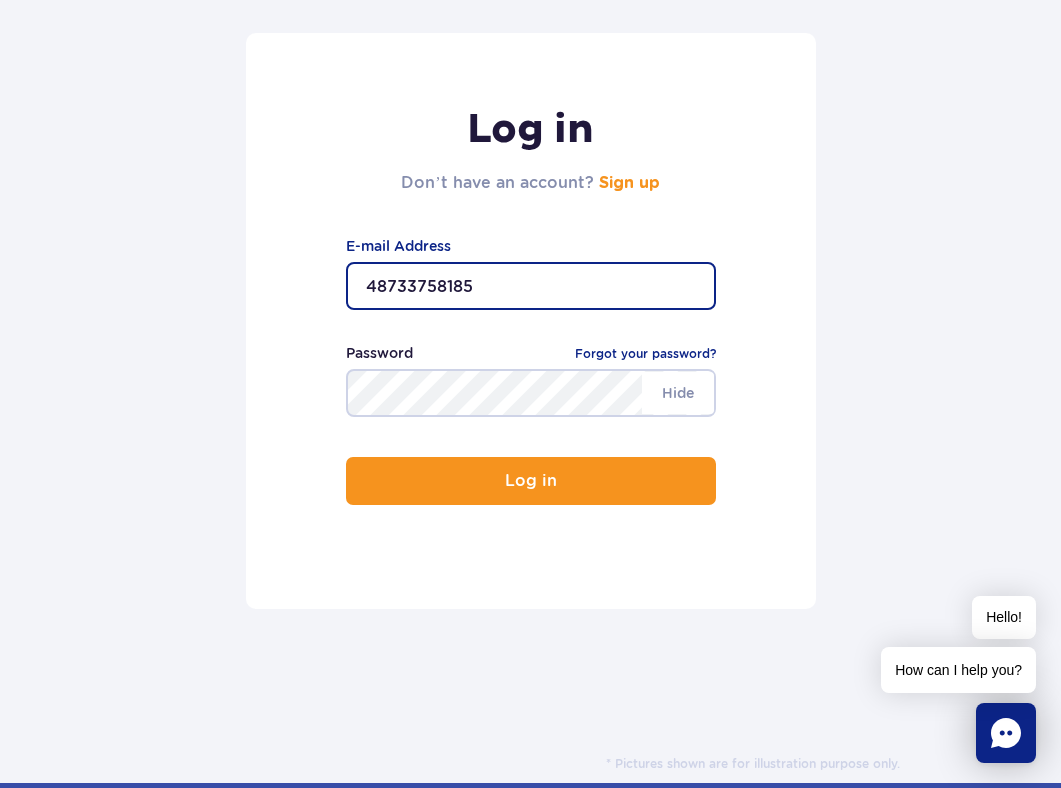 drag, startPoint x: 480, startPoint y: 279, endPoint x: 289, endPoint y: 278, distance: 191.00262 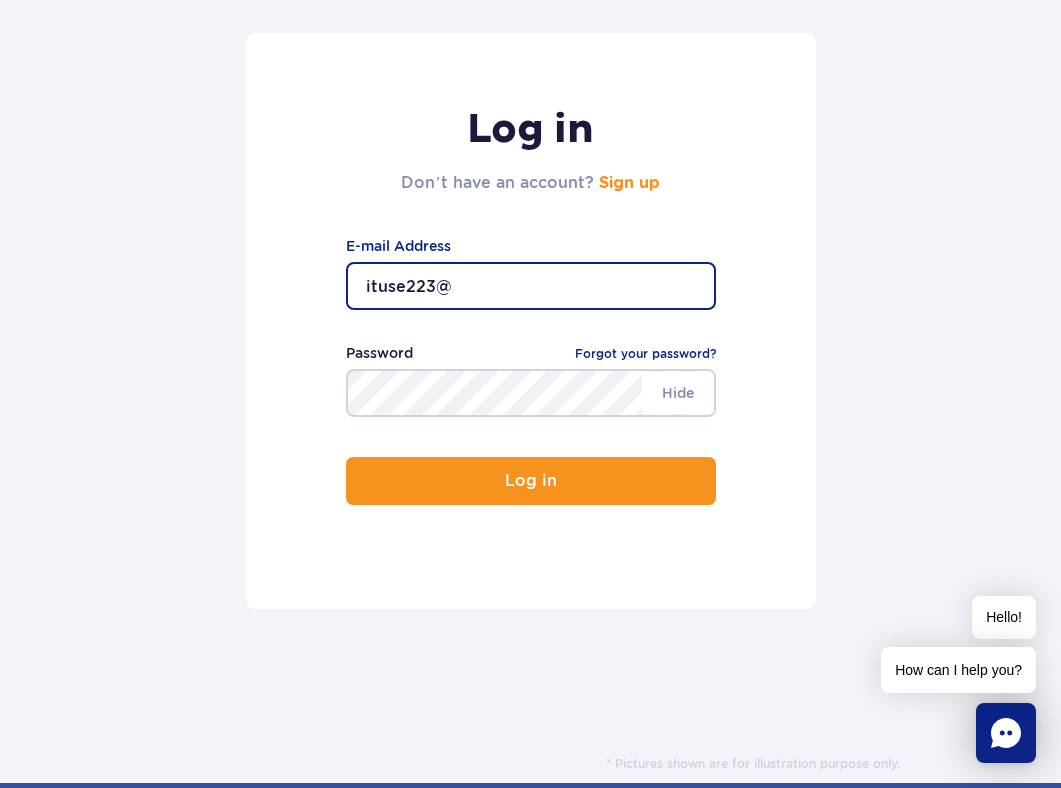 type on "ituse223@gmail.com" 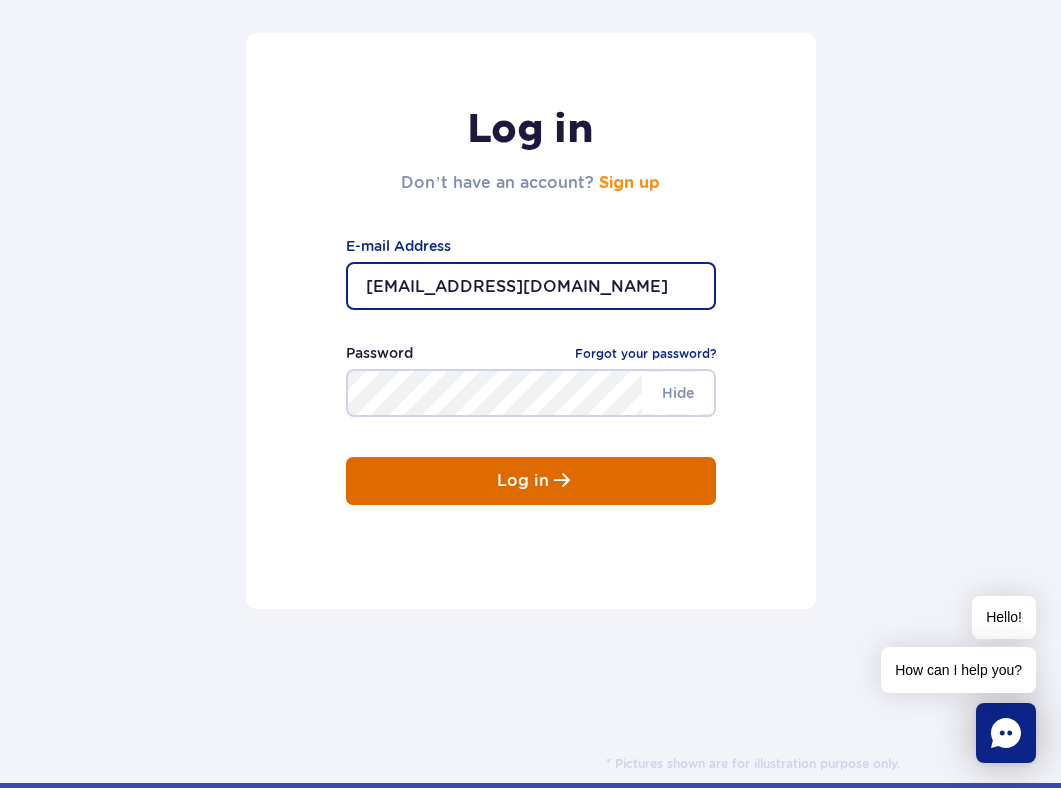 click on "Log in" at bounding box center [531, 481] 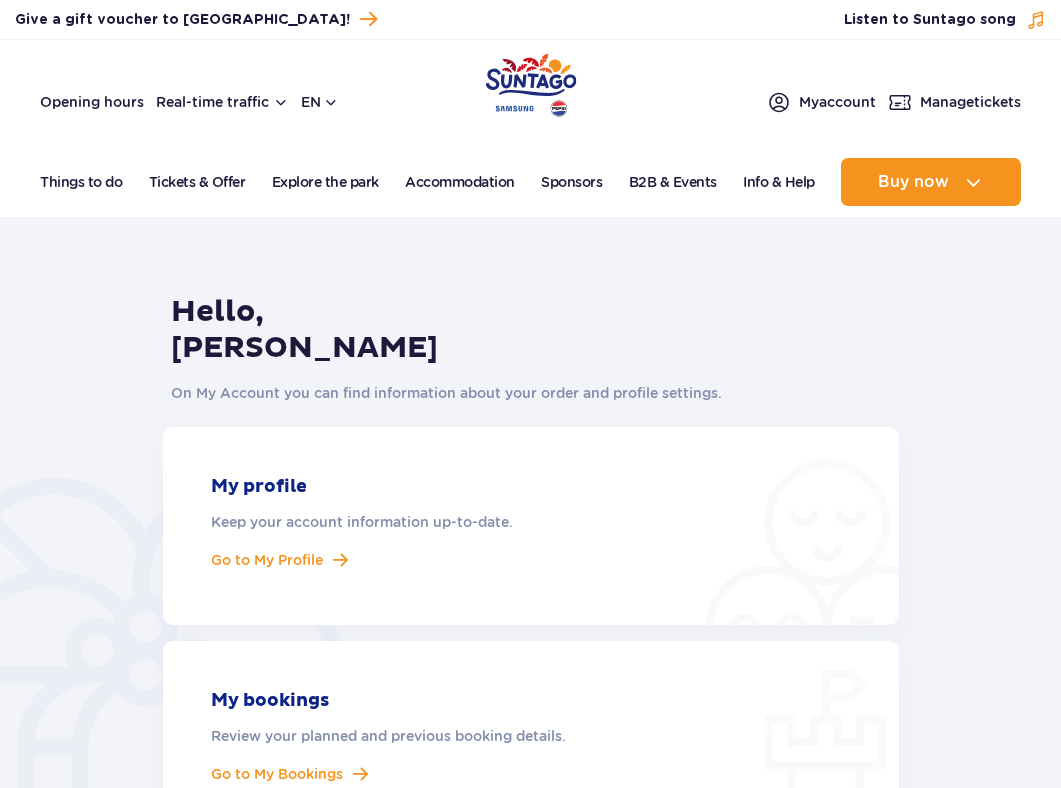 scroll, scrollTop: 0, scrollLeft: 0, axis: both 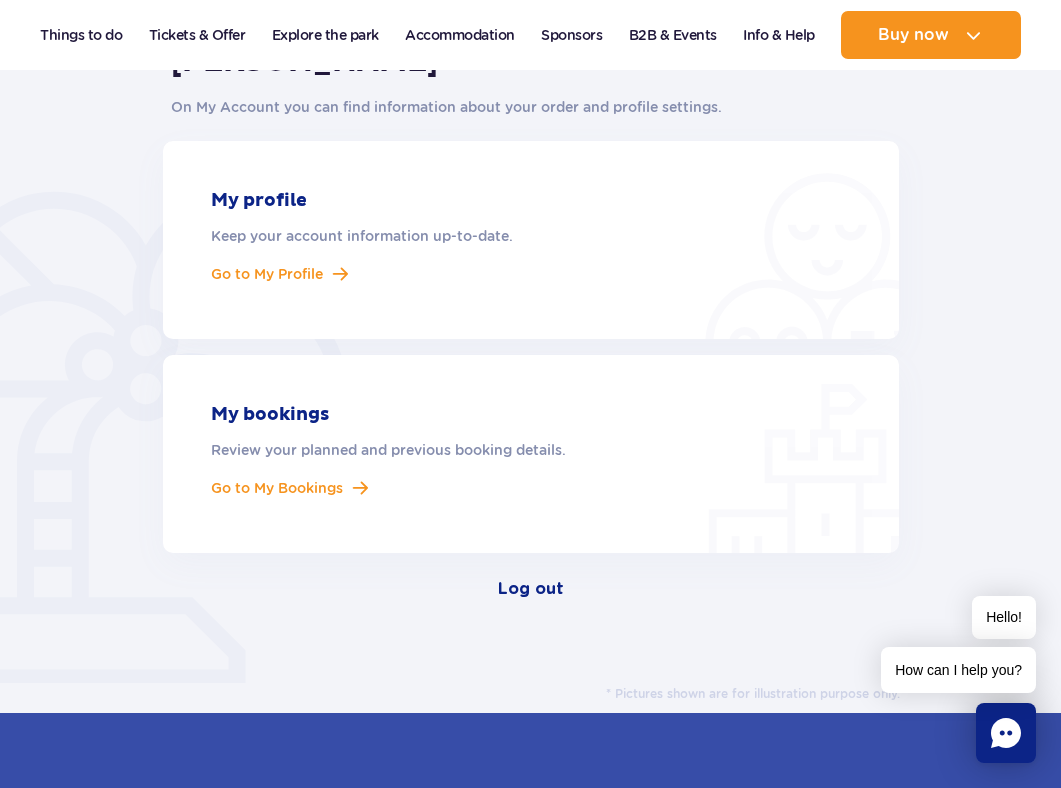 click on "My bookings
Review your planned and previous booking details.
Go to My Bookings" at bounding box center (531, 454) 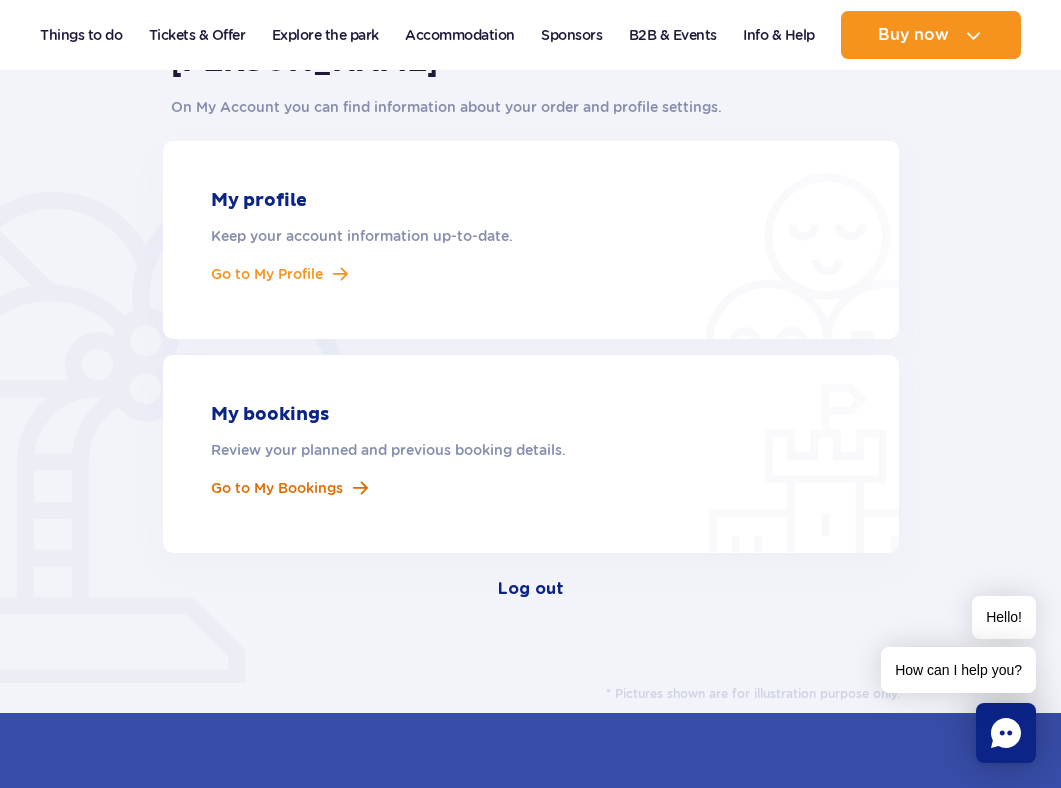 click on "Go to My Bookings" at bounding box center (277, 488) 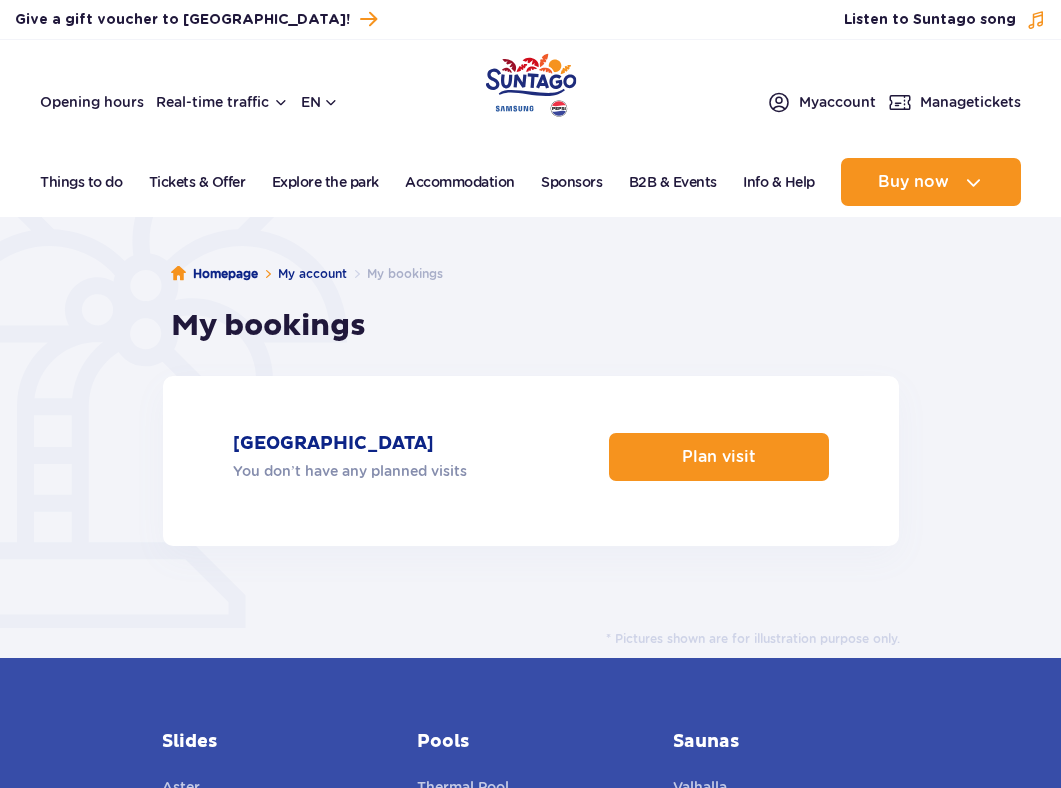 scroll, scrollTop: 0, scrollLeft: 0, axis: both 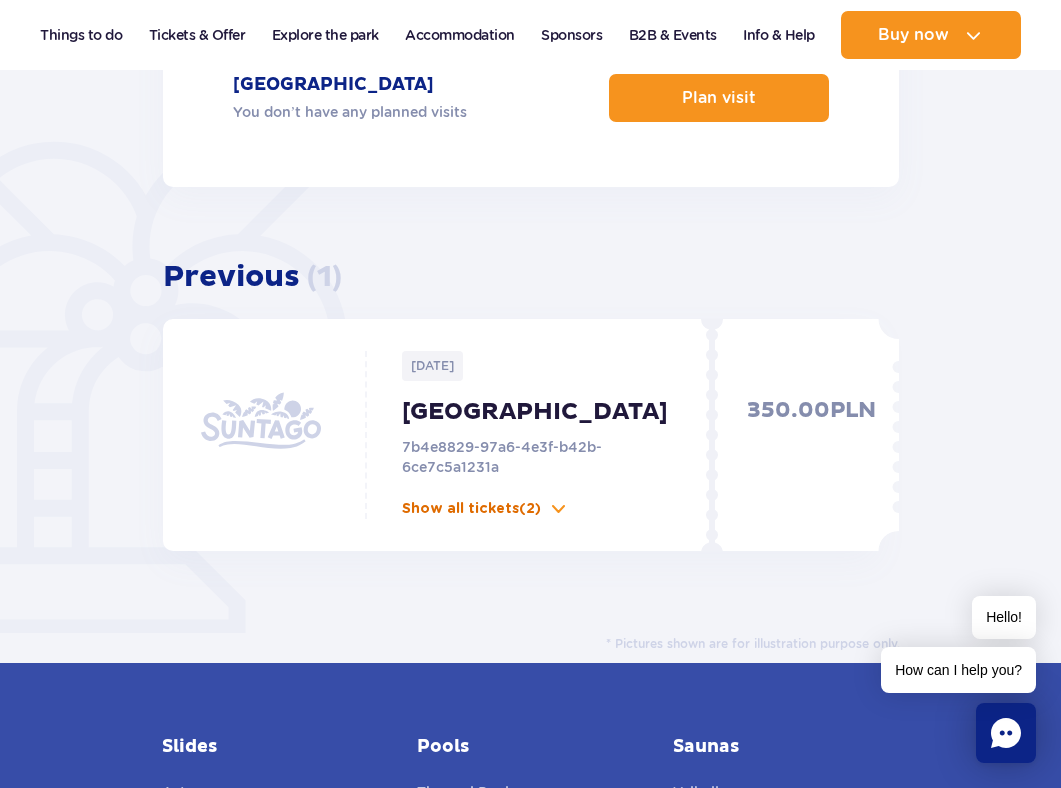 click on "Show all tickets  (2)" at bounding box center (471, 509) 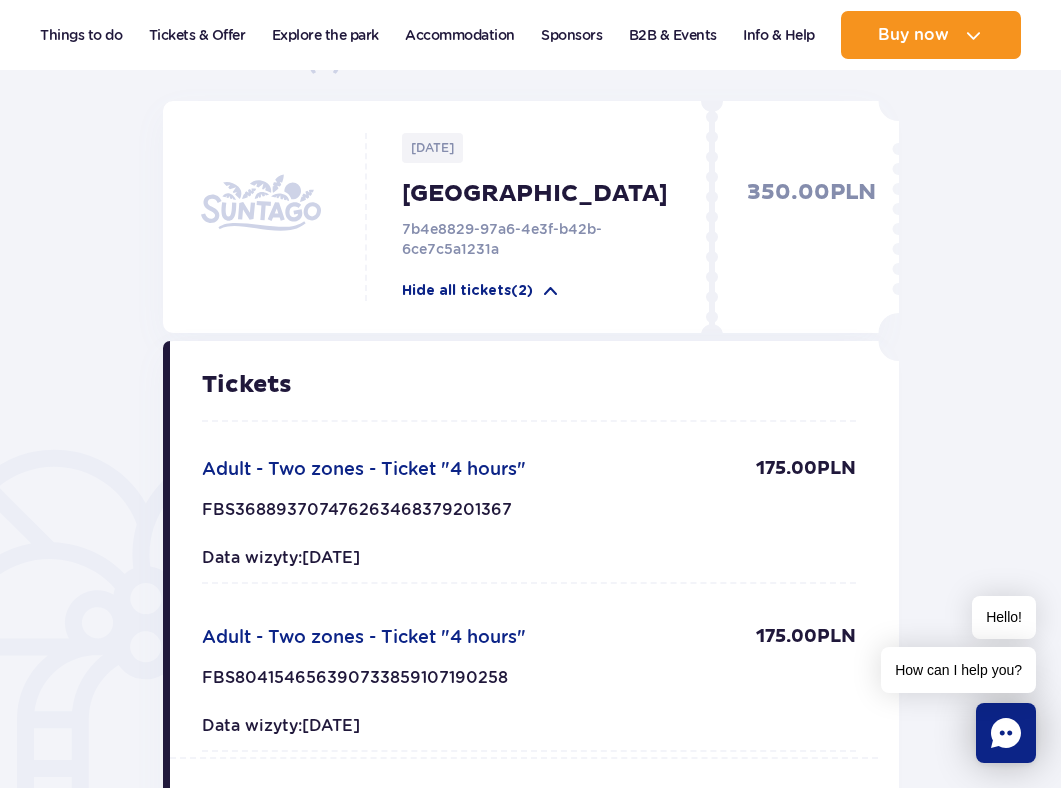 scroll, scrollTop: 226, scrollLeft: 0, axis: vertical 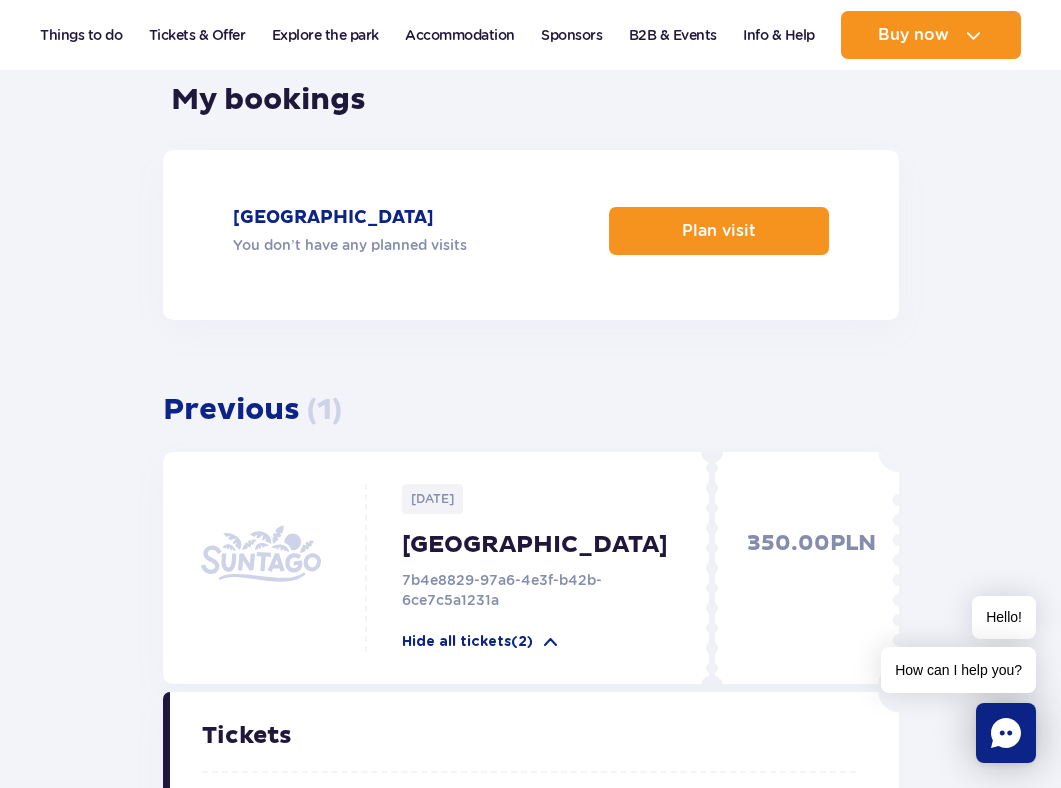 click on "Suntago Waterpark" at bounding box center [535, 545] 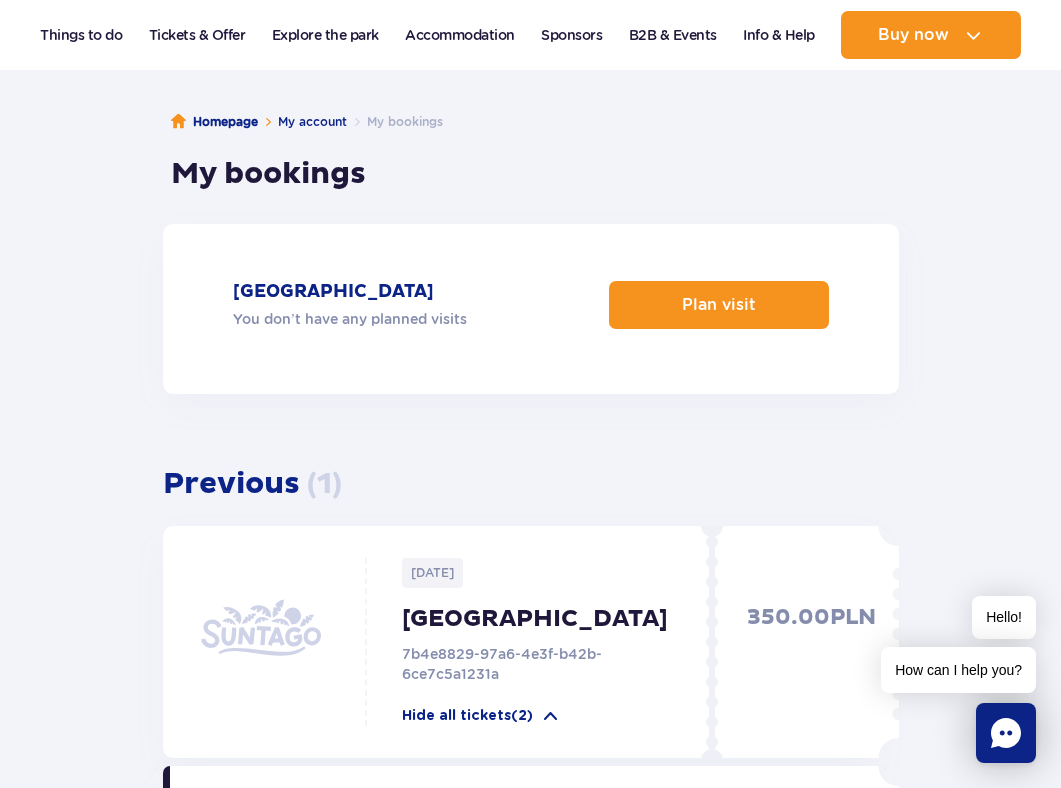 scroll, scrollTop: 0, scrollLeft: 0, axis: both 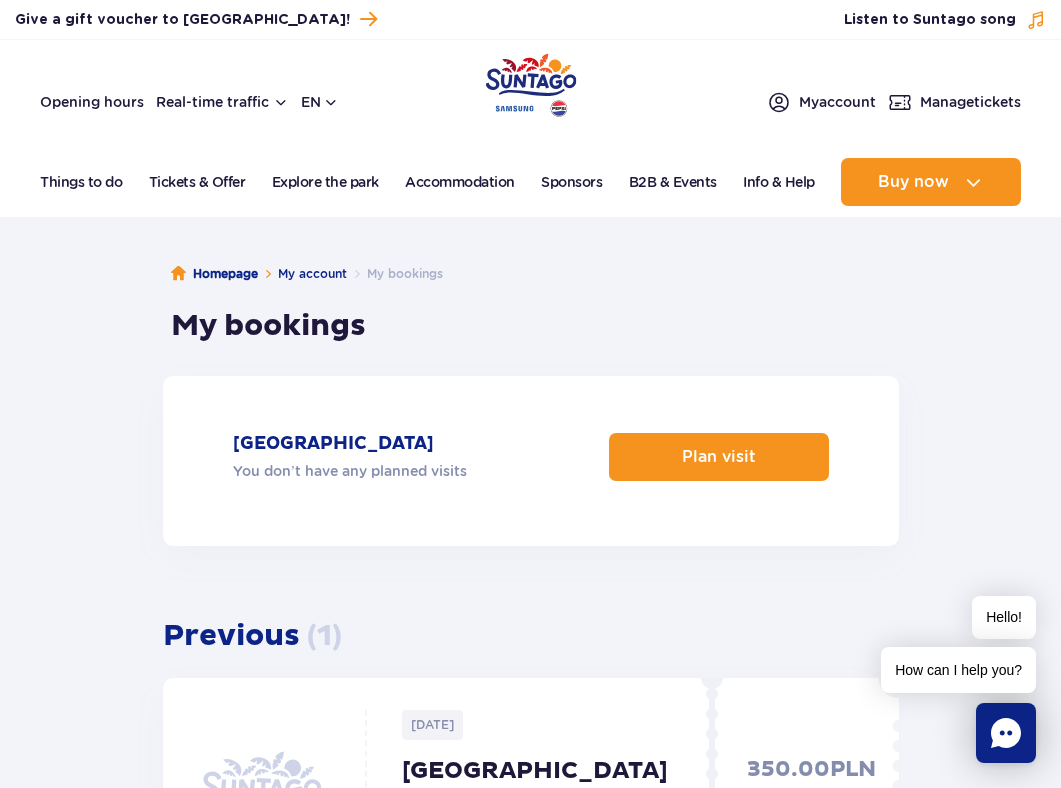 click on "You don’t have any planned visits" at bounding box center (350, 471) 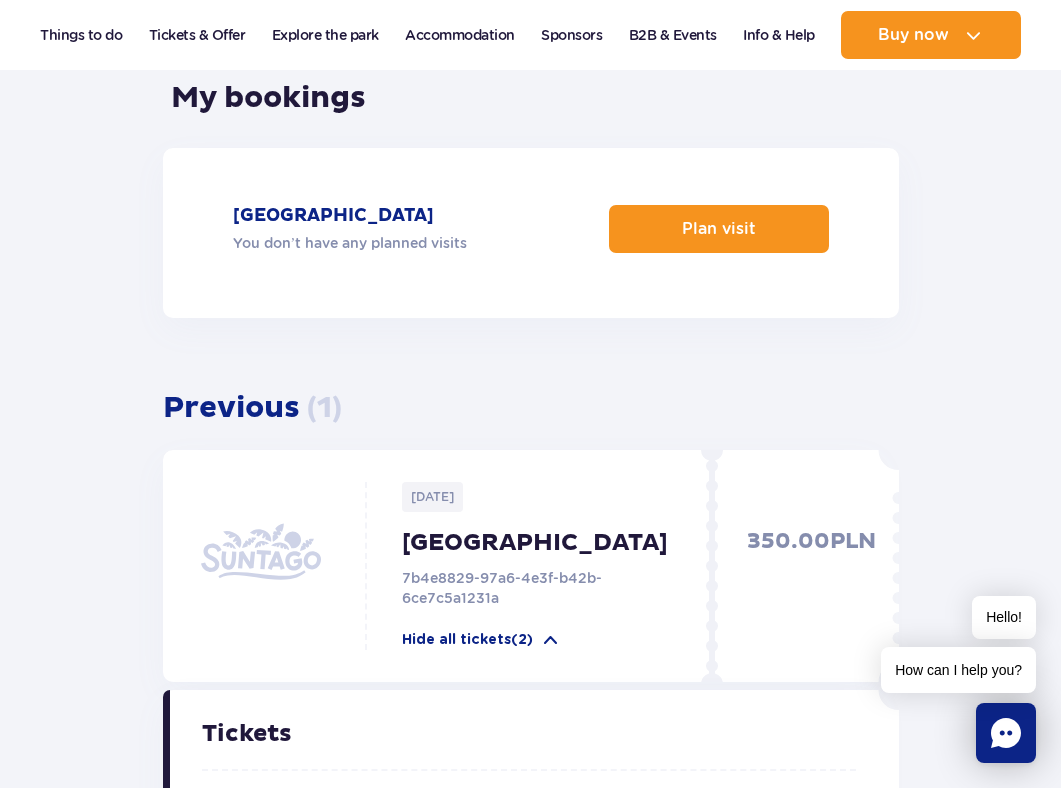 scroll, scrollTop: 385, scrollLeft: 0, axis: vertical 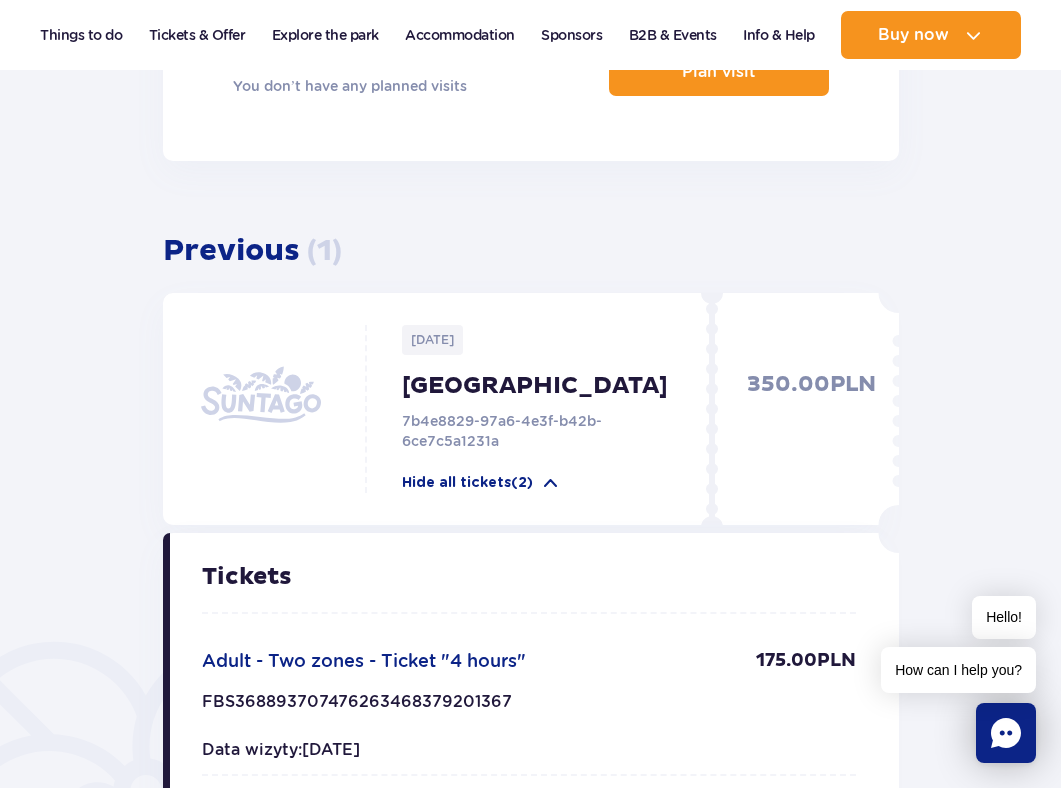 click on "2025-07-13" at bounding box center (432, 340) 